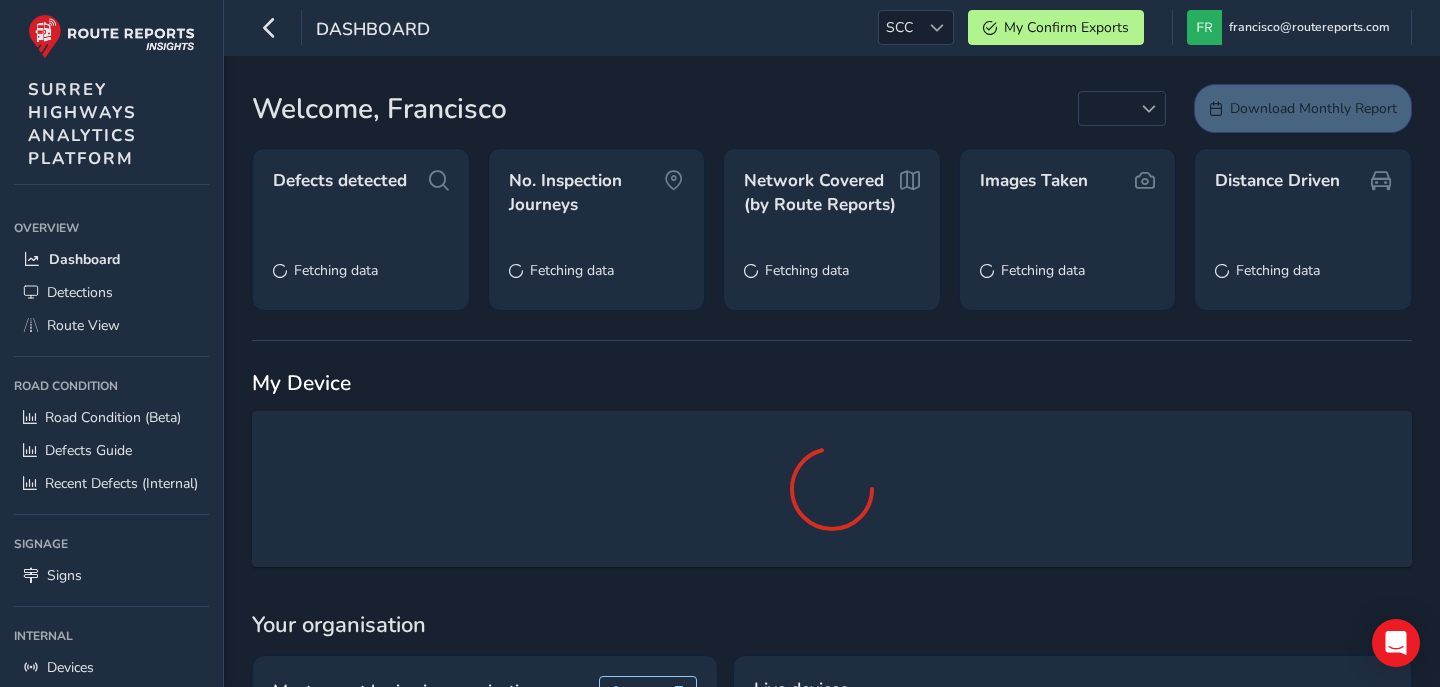 scroll, scrollTop: 0, scrollLeft: 0, axis: both 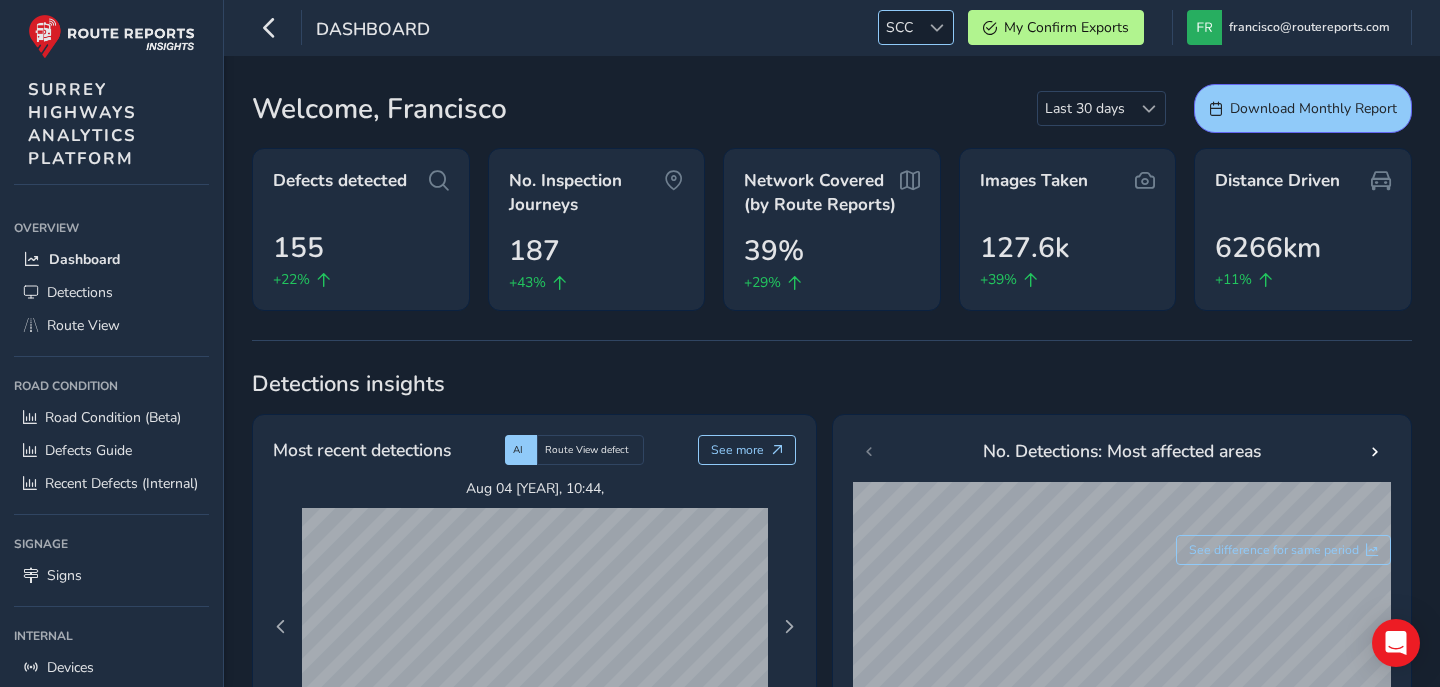 click at bounding box center [937, 28] 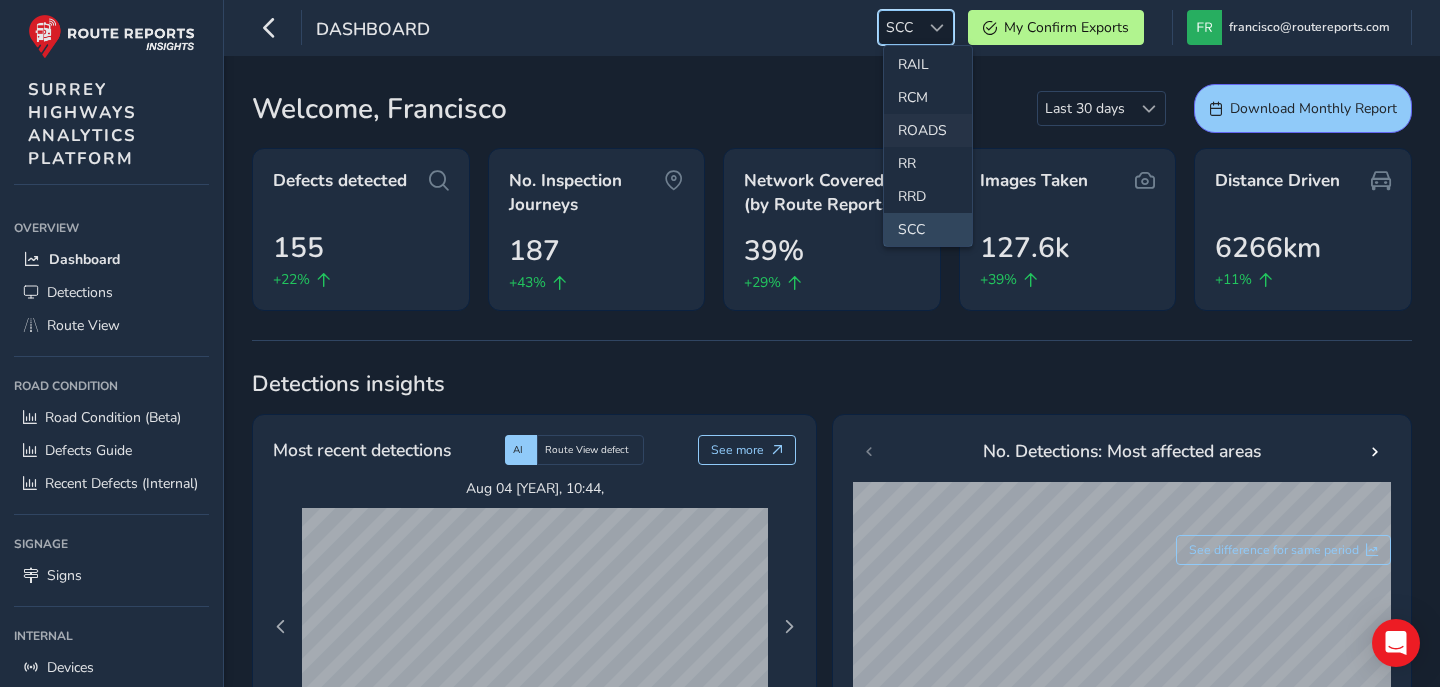 scroll, scrollTop: 903, scrollLeft: 0, axis: vertical 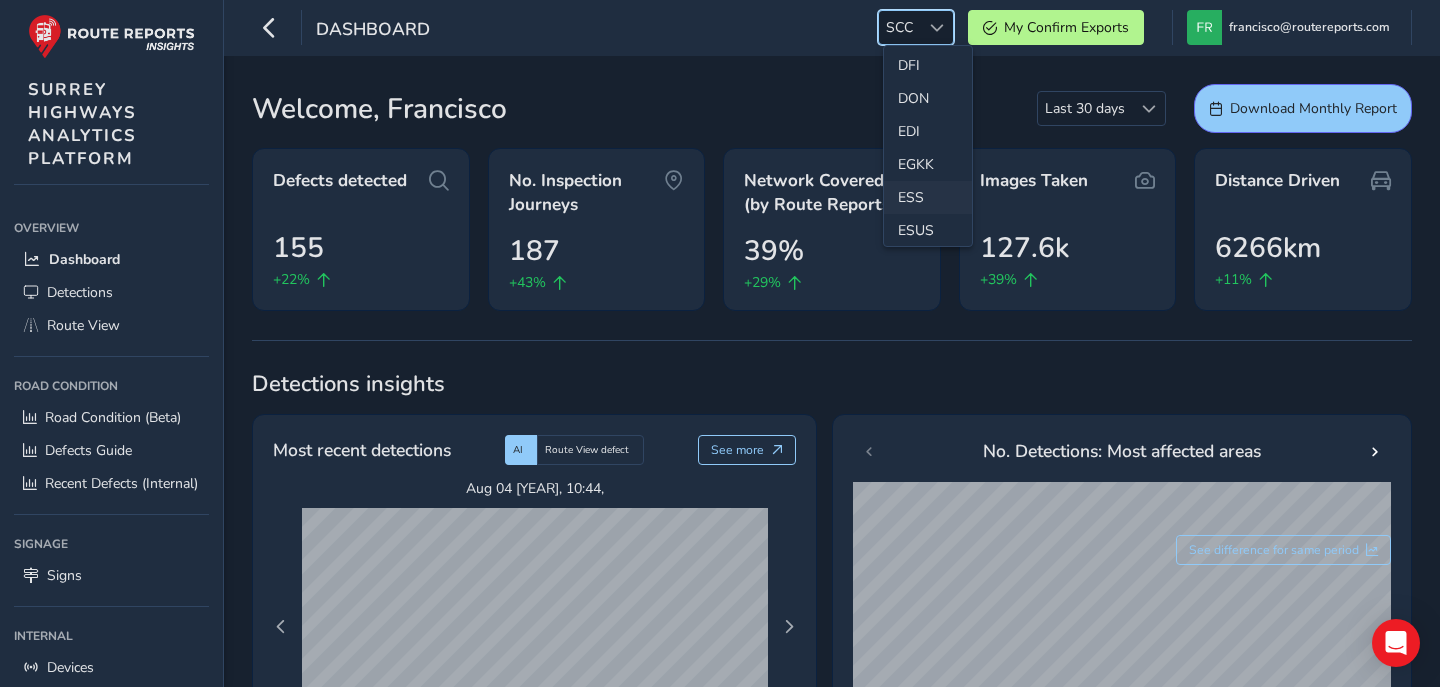 click on "ESS" at bounding box center (928, 197) 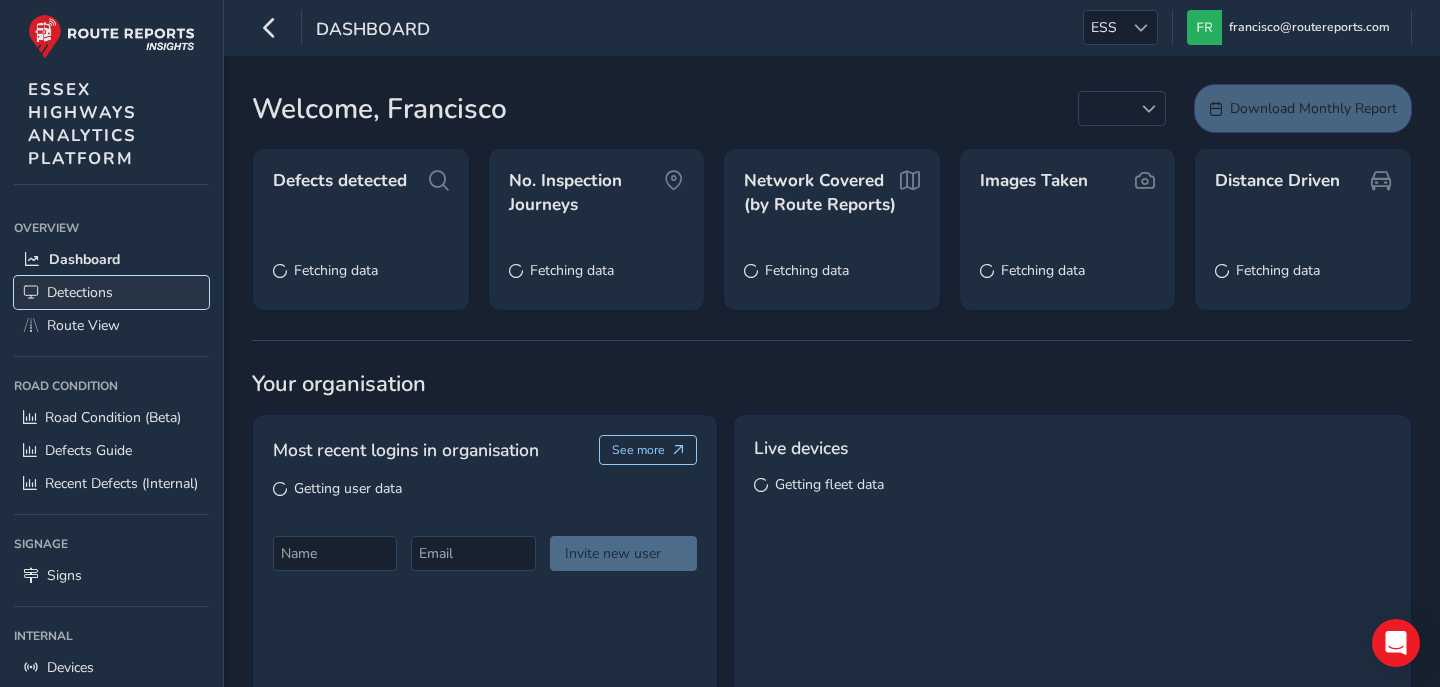 click on "Detections" at bounding box center [111, 292] 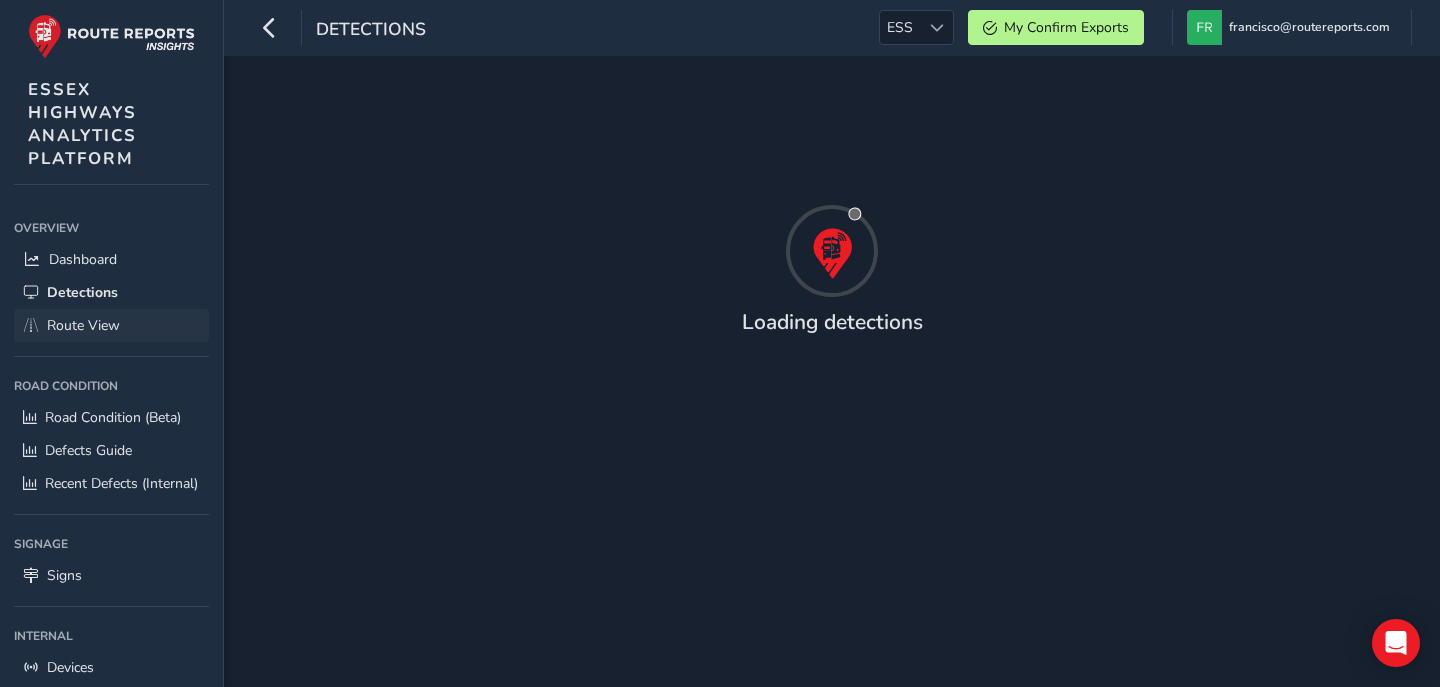 click on "Overview Overview Dashboard Detections Route View Road Condition Road Condition Road Condition (Beta) Defects Guide Recent Defects (Internal) Signage Signage Signs Internal Internal Devices Integration Status Moderation Moderation Stats System System Users My device Help" at bounding box center [111, 577] 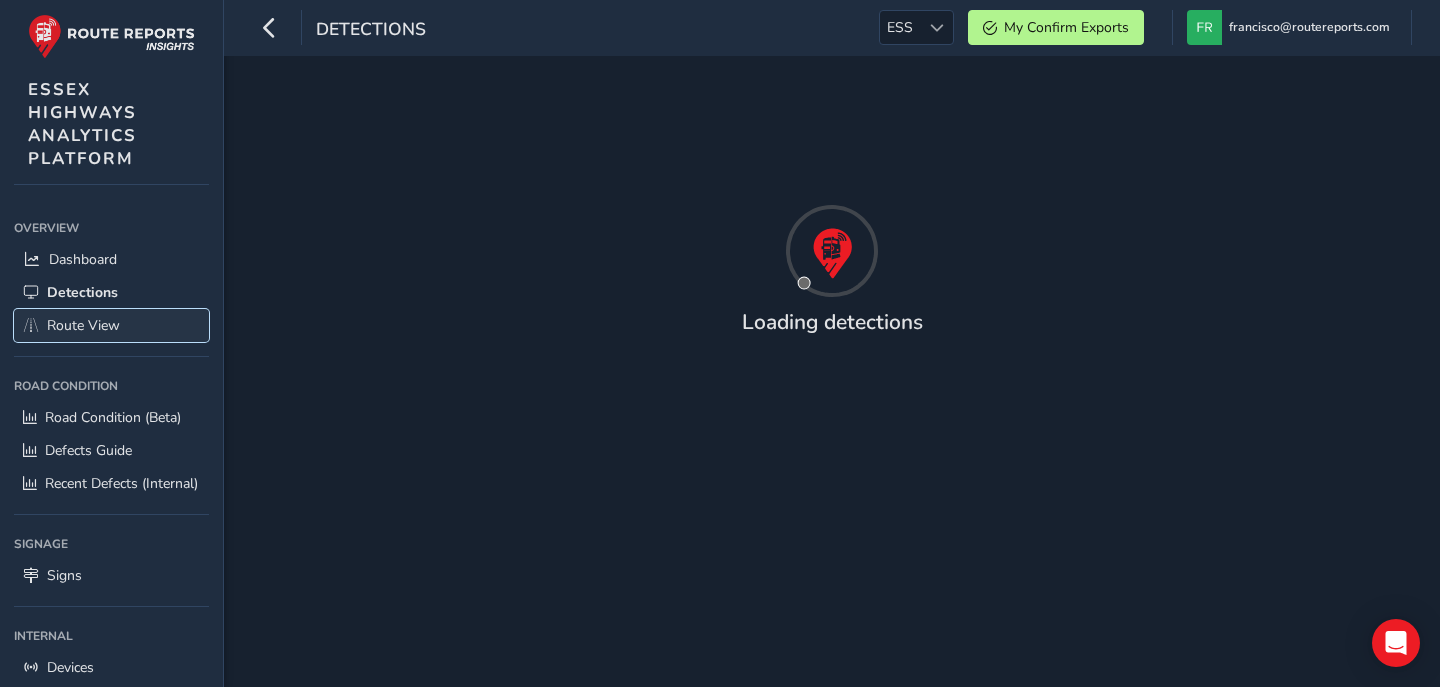 click on "Route View" at bounding box center [111, 325] 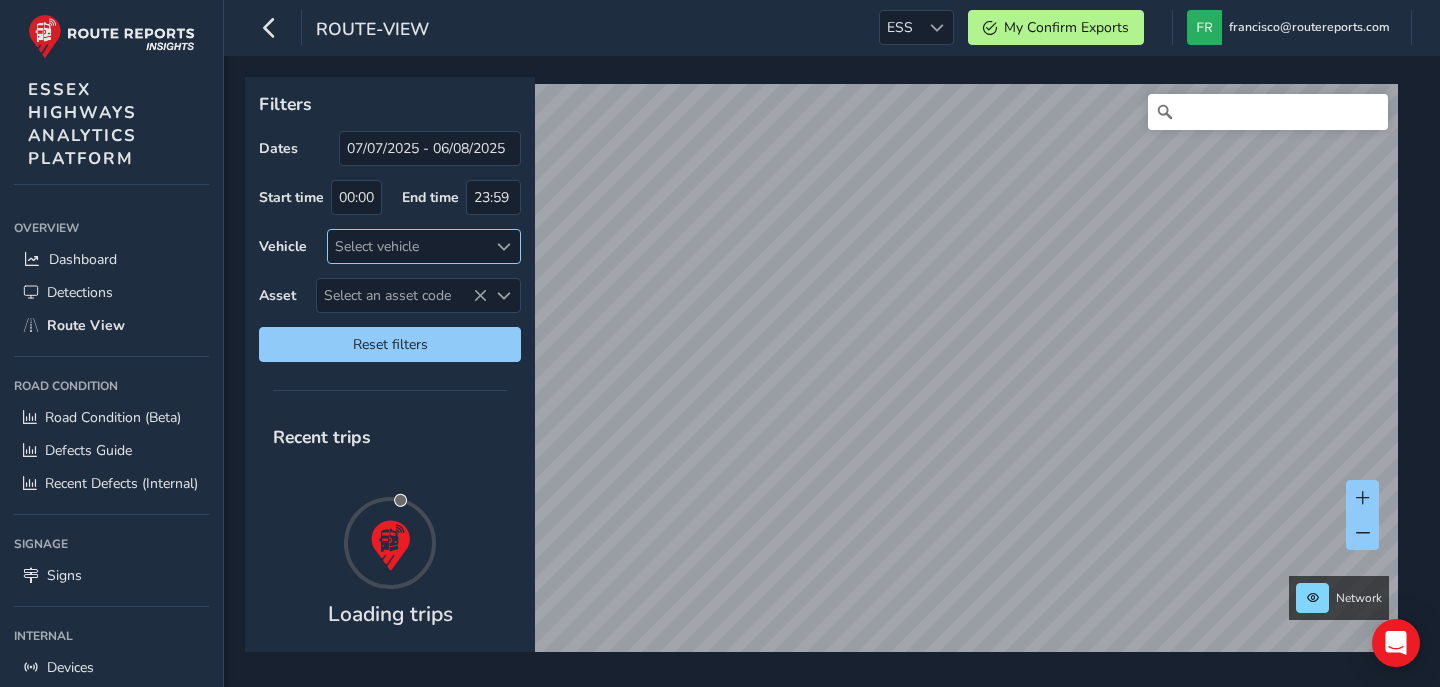 click on "Select vehicle" at bounding box center (407, 246) 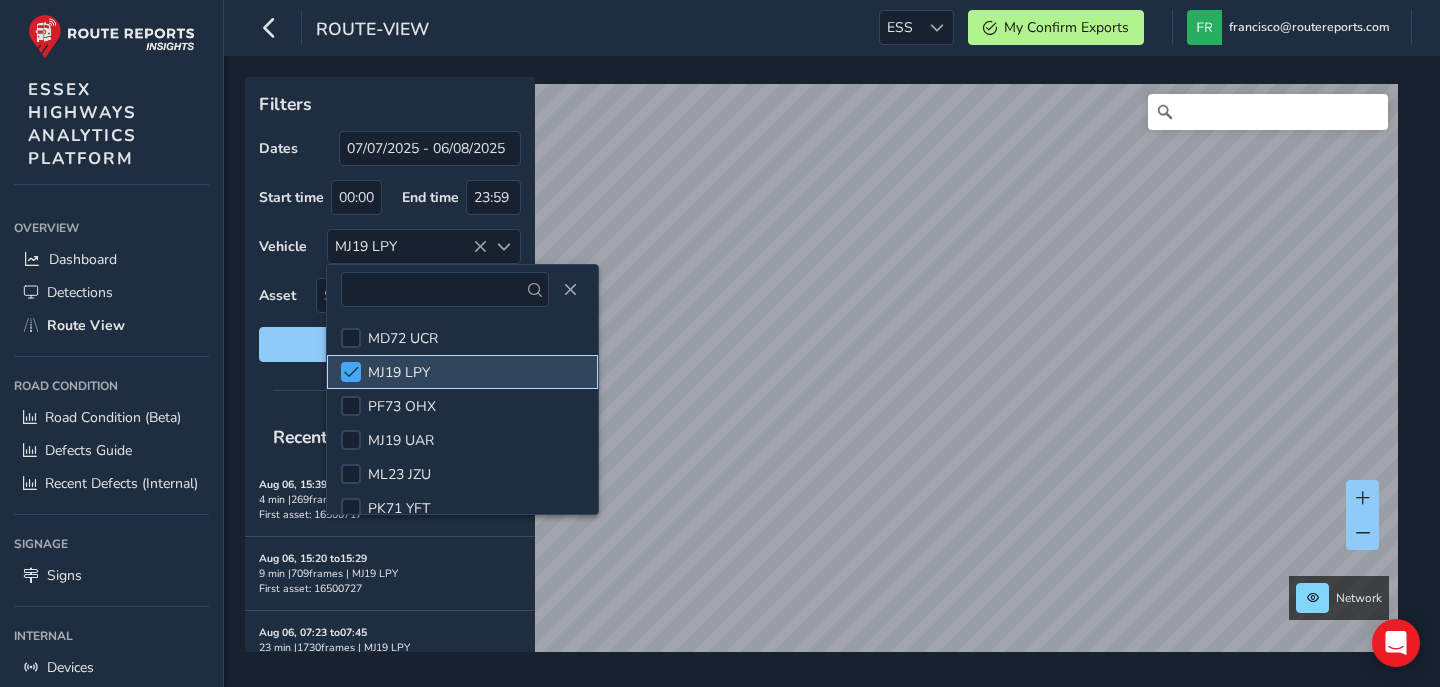click at bounding box center [351, 372] 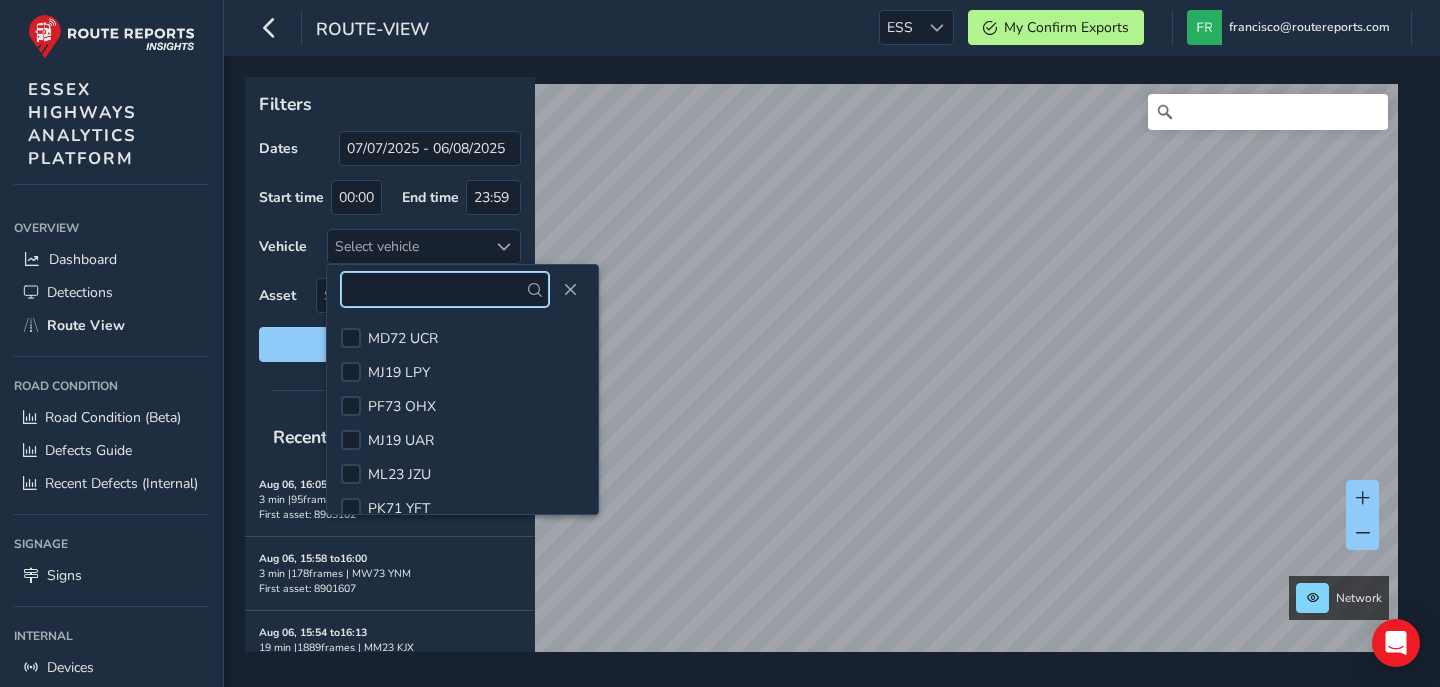 click at bounding box center (445, 289) 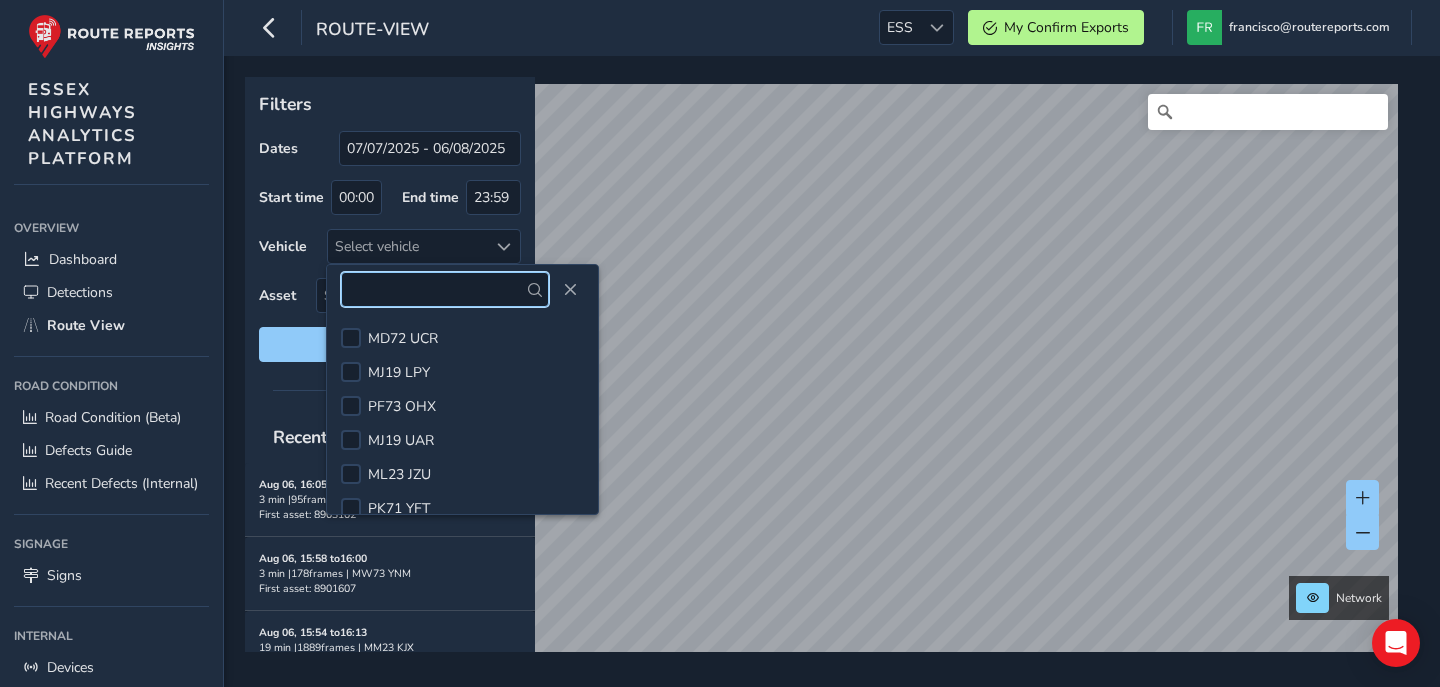 paste on "MD25 HHR" 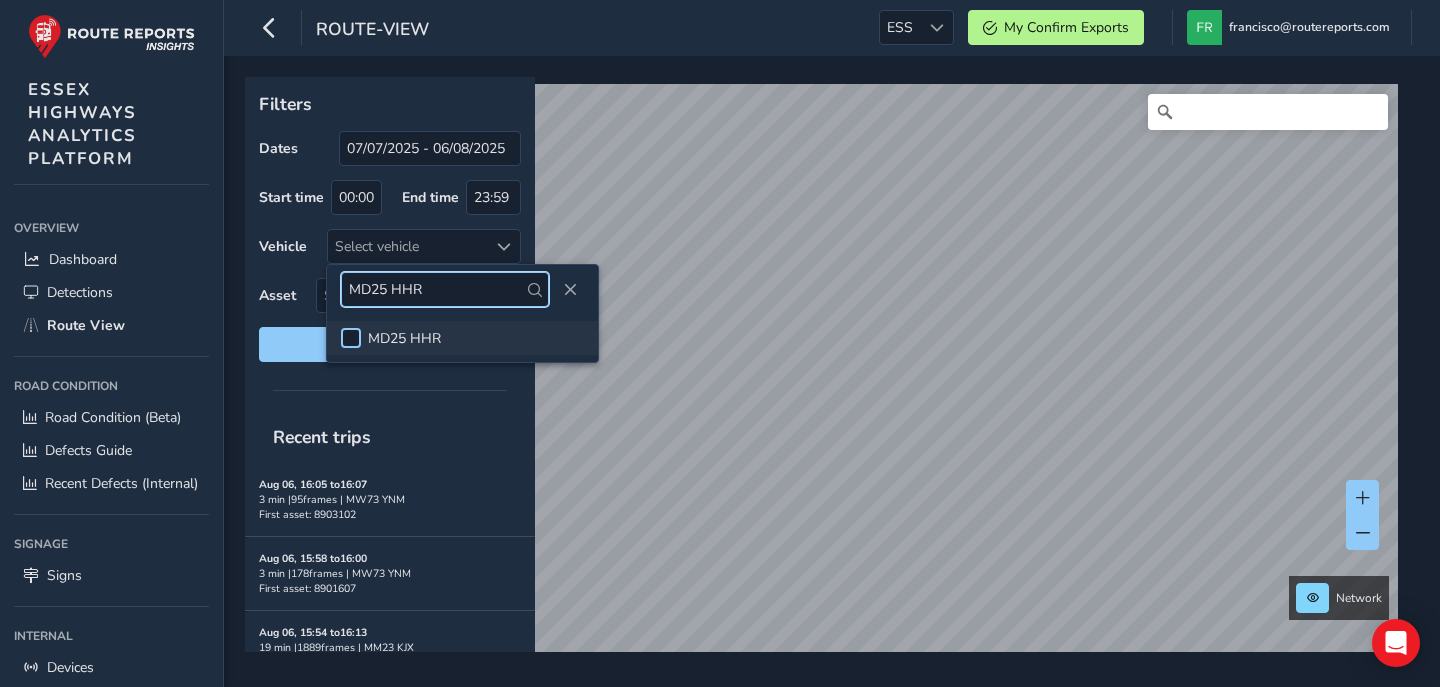 type on "MD25 HHR" 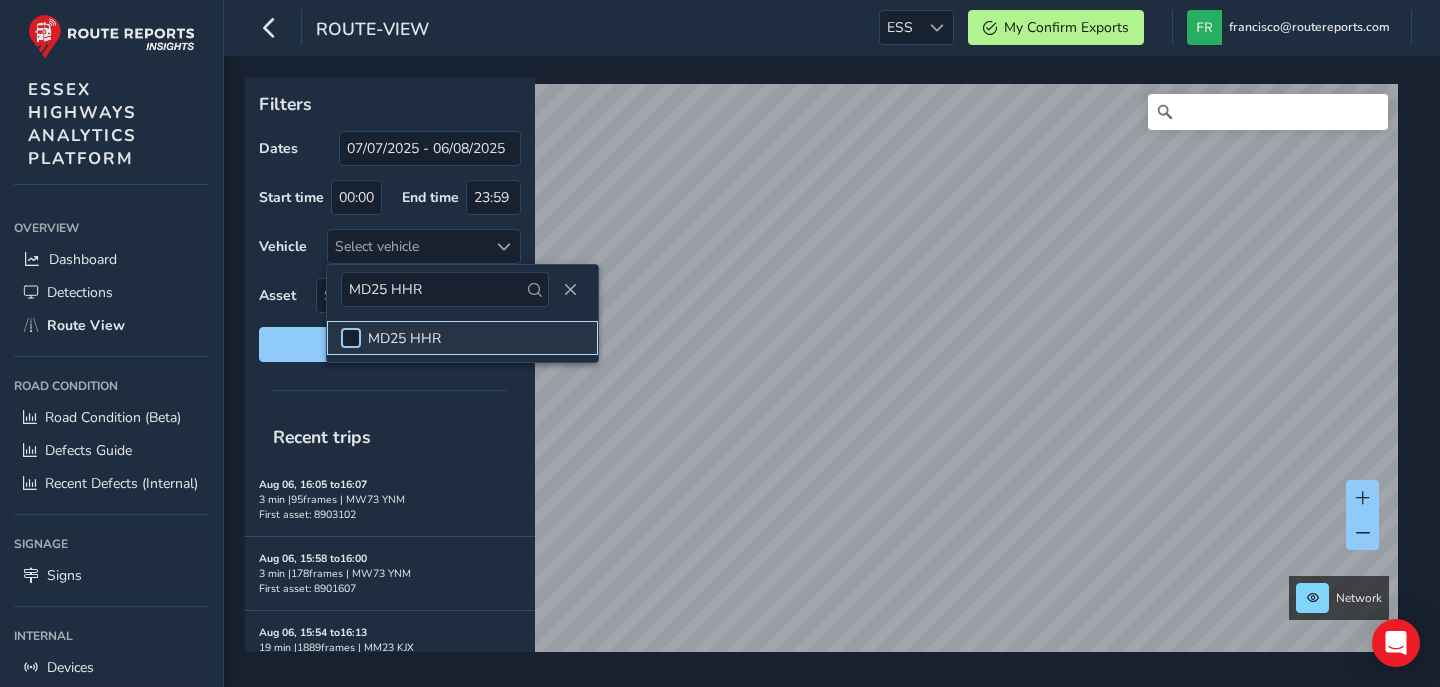 click at bounding box center [351, 338] 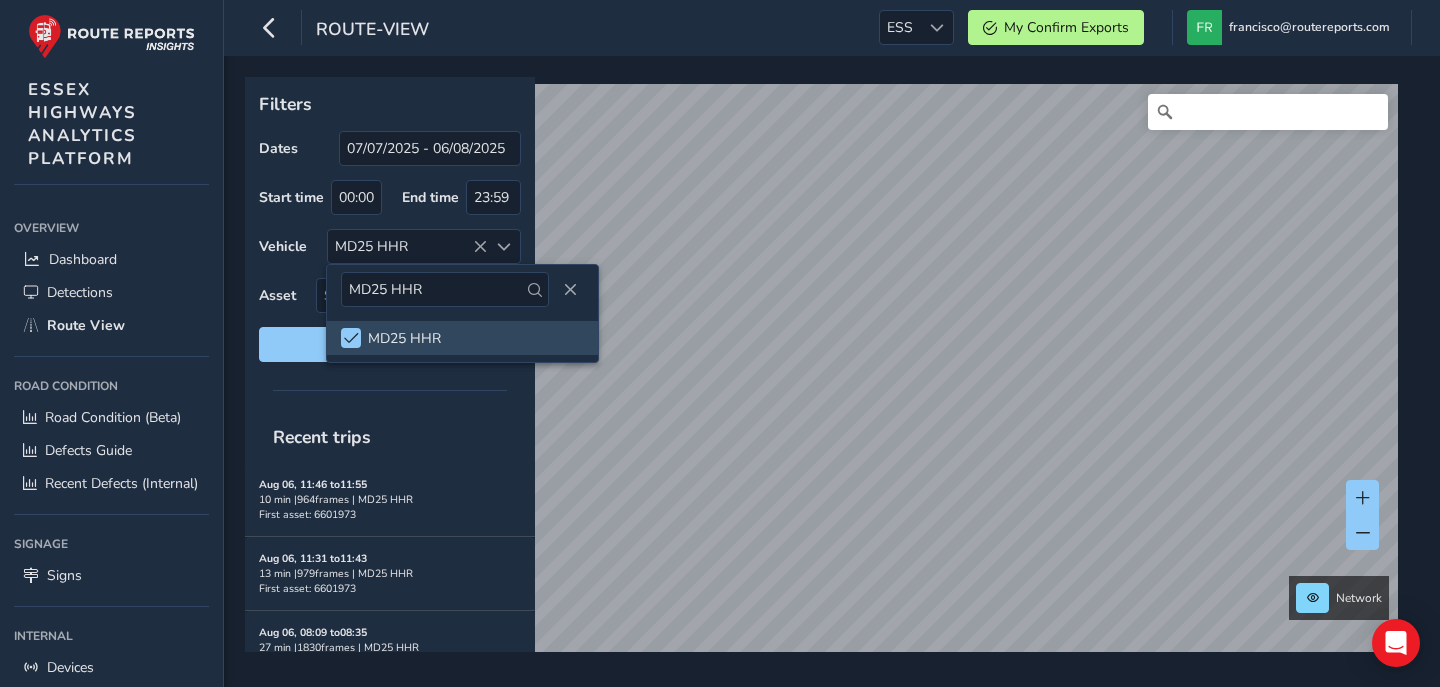 click on "Dates 07/07/2025 - 06/08/2025 Start time 00:00 End time 23:59 Vehicle MD25 HHR Asset Select an asset code Select an asset code Reset filters" at bounding box center (390, 246) 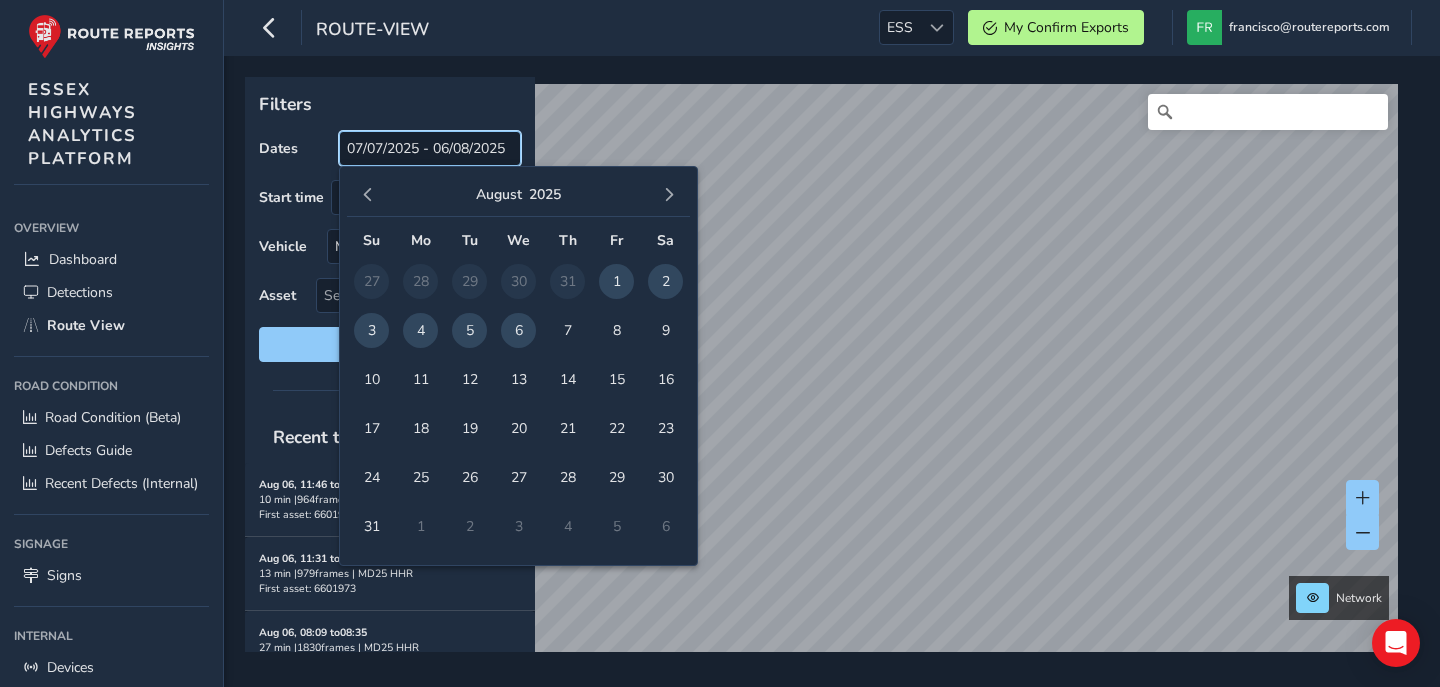 click on "07/07/2025 - 06/08/2025" at bounding box center (430, 148) 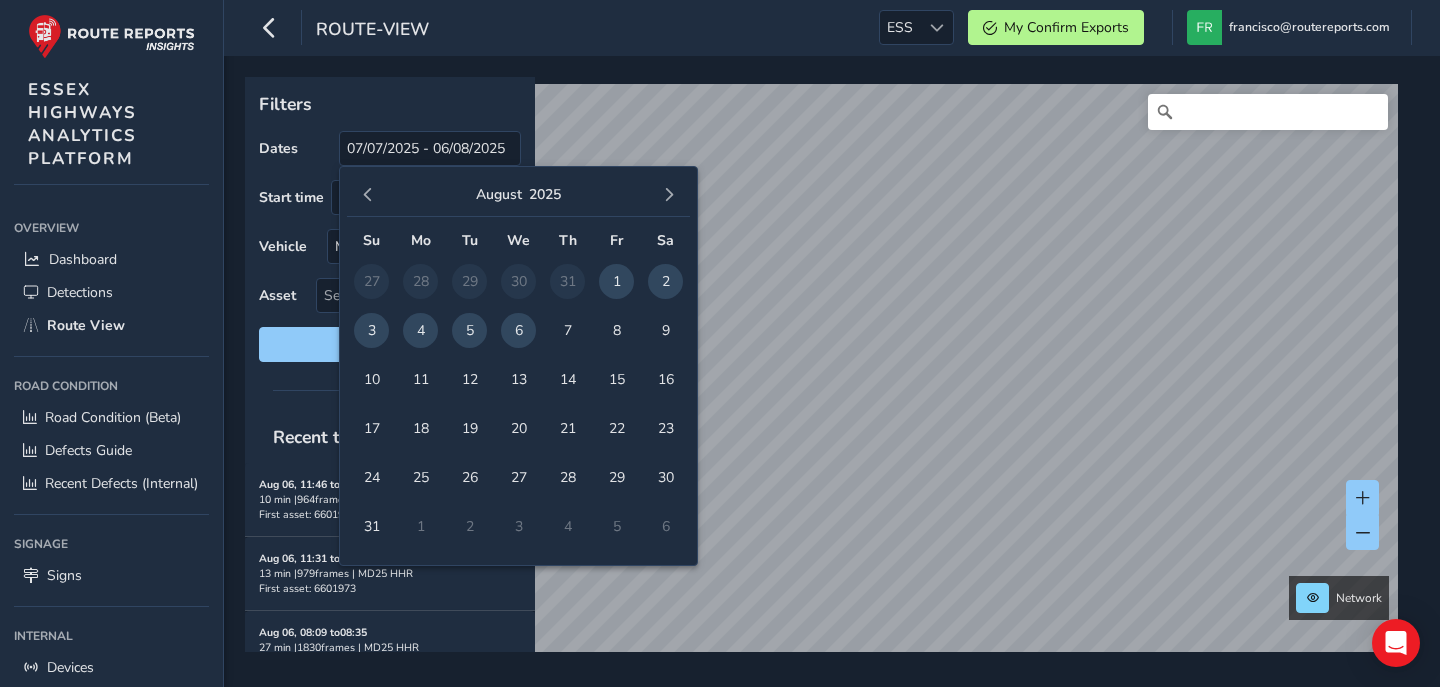 click on "5" at bounding box center [469, 330] 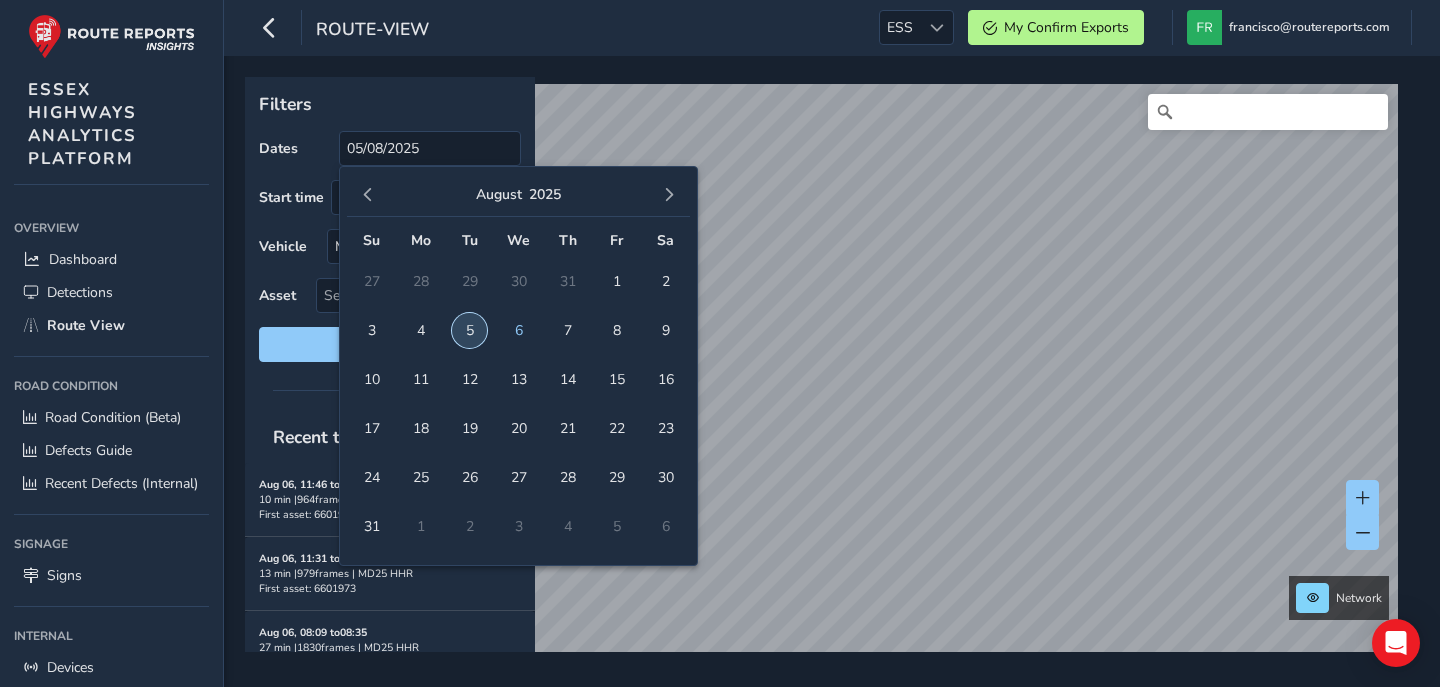 click on "5" at bounding box center (469, 330) 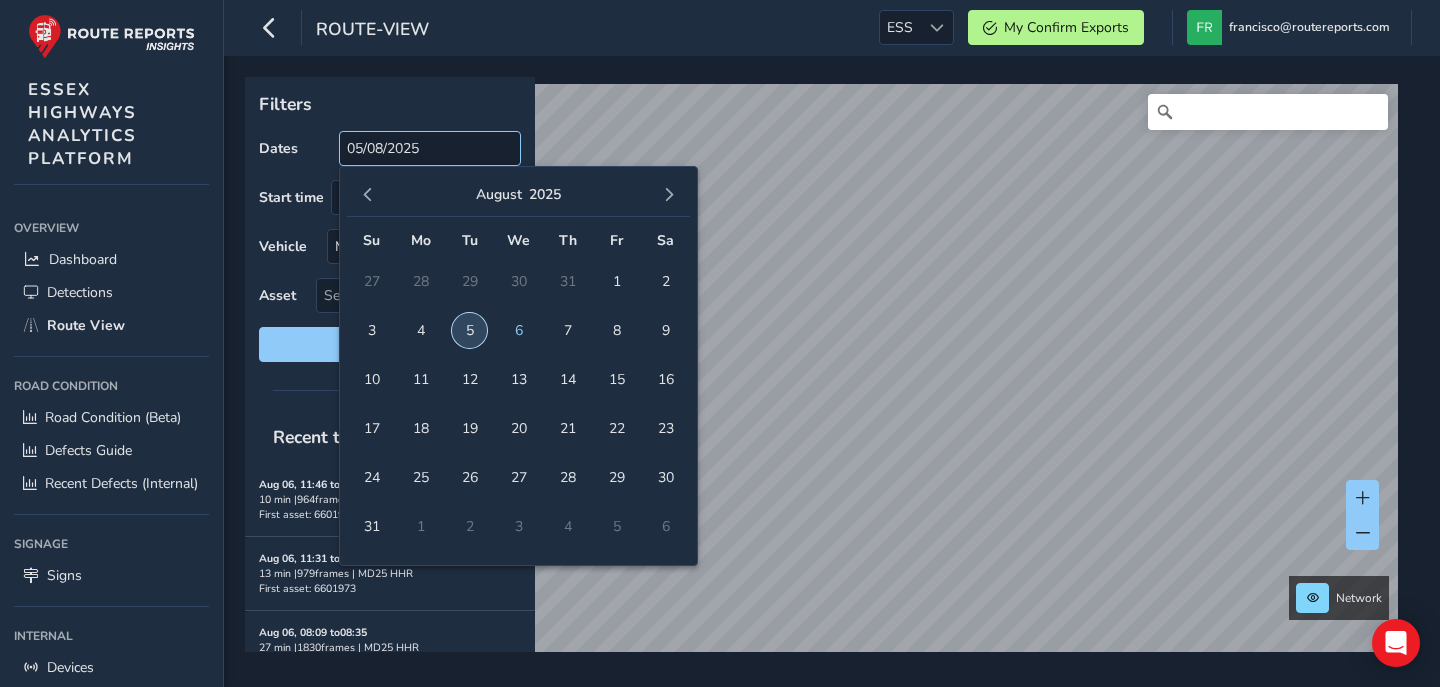 type on "05/08/2025 - 05/08/2025" 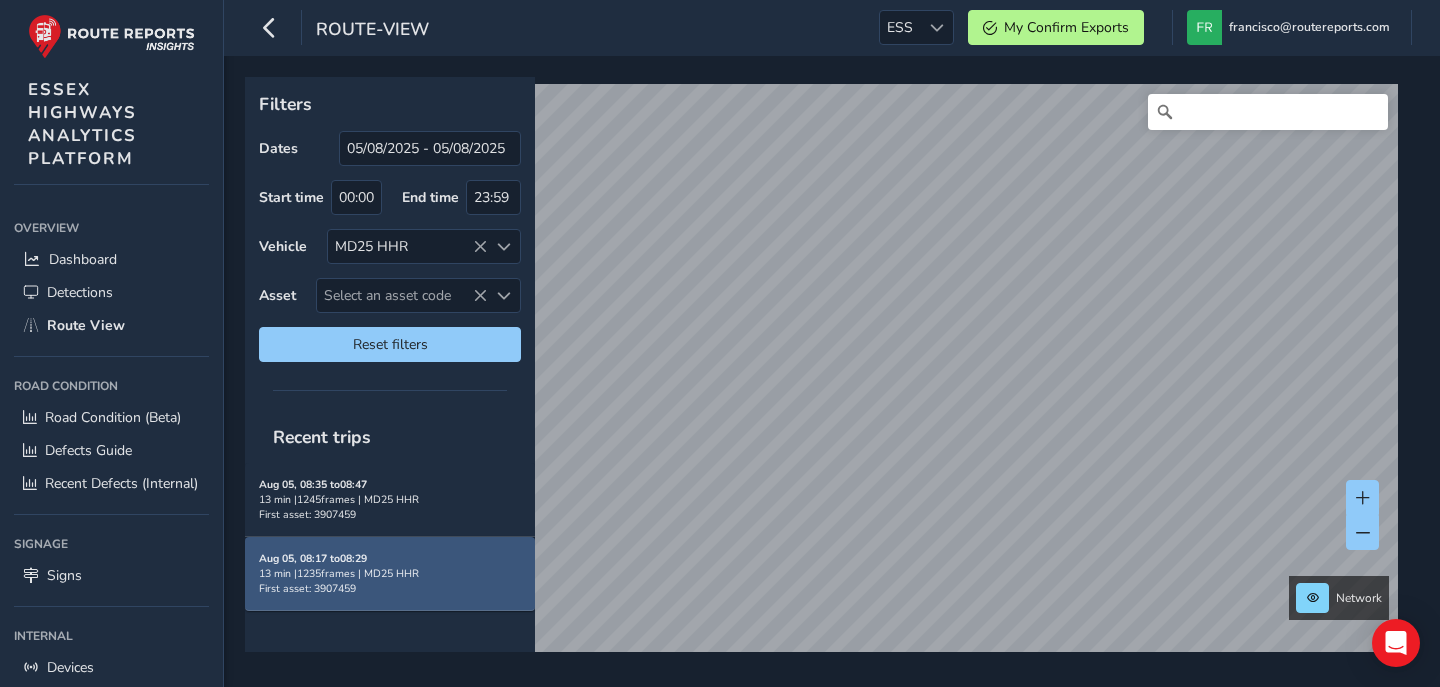 click on "Aug 05, 08:17   to  08:29 13   min |  1235  frames    | MD25 HHR First asset: 3907459" at bounding box center [390, 573] 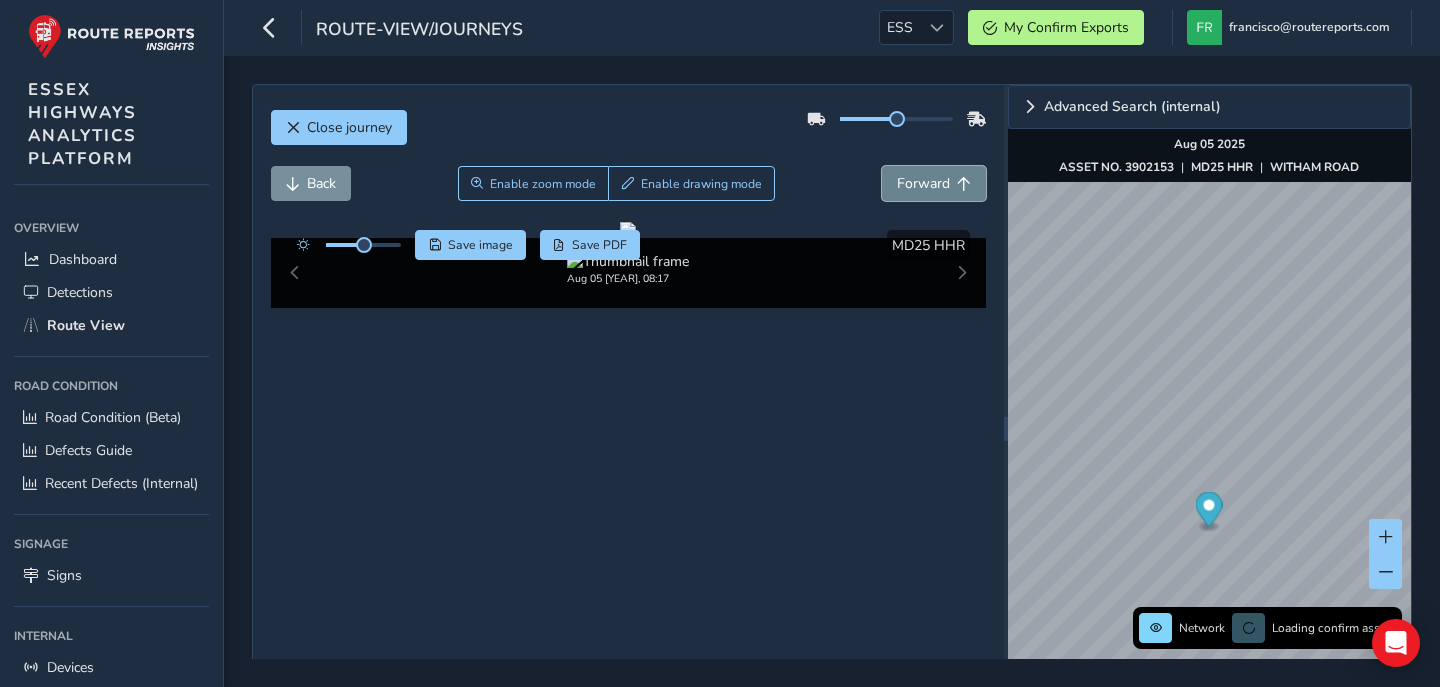click on "Forward" at bounding box center (923, 183) 